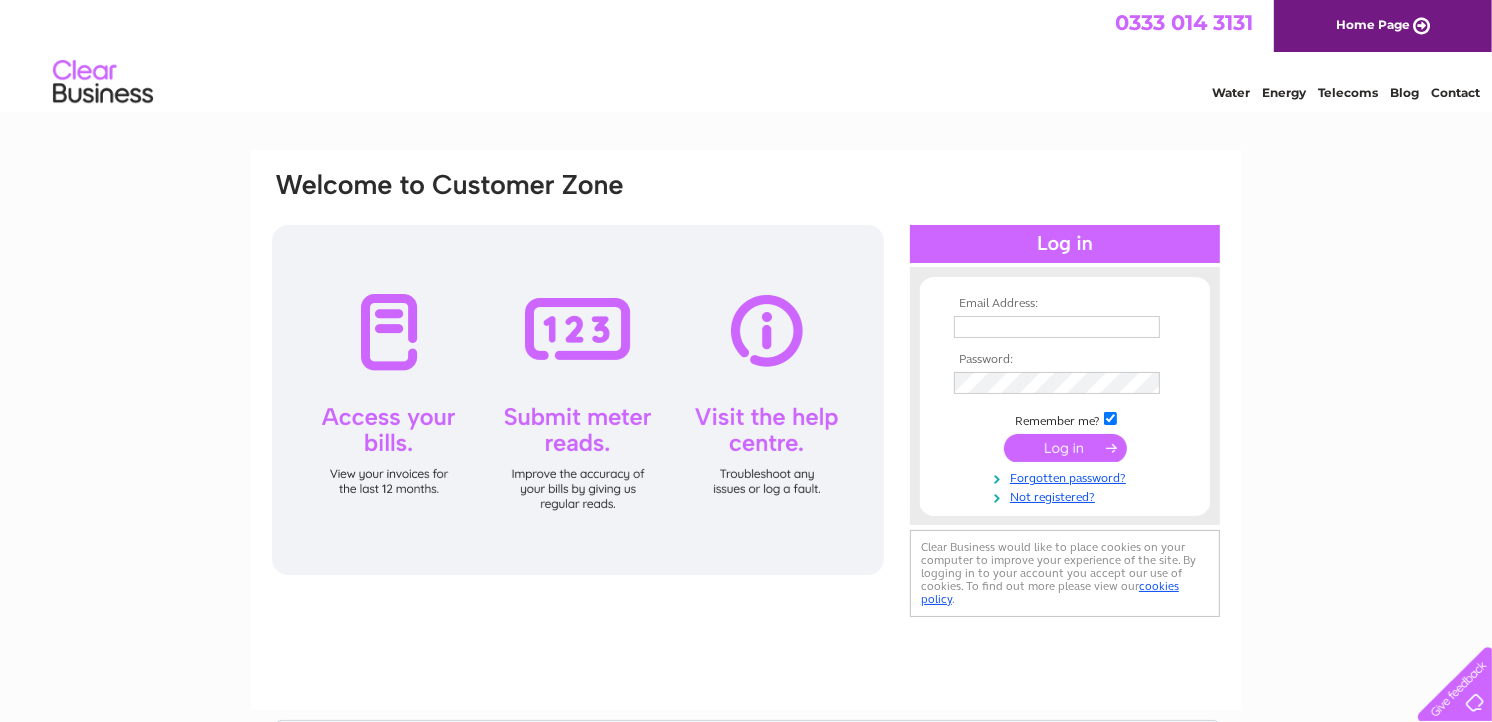 scroll, scrollTop: 0, scrollLeft: 0, axis: both 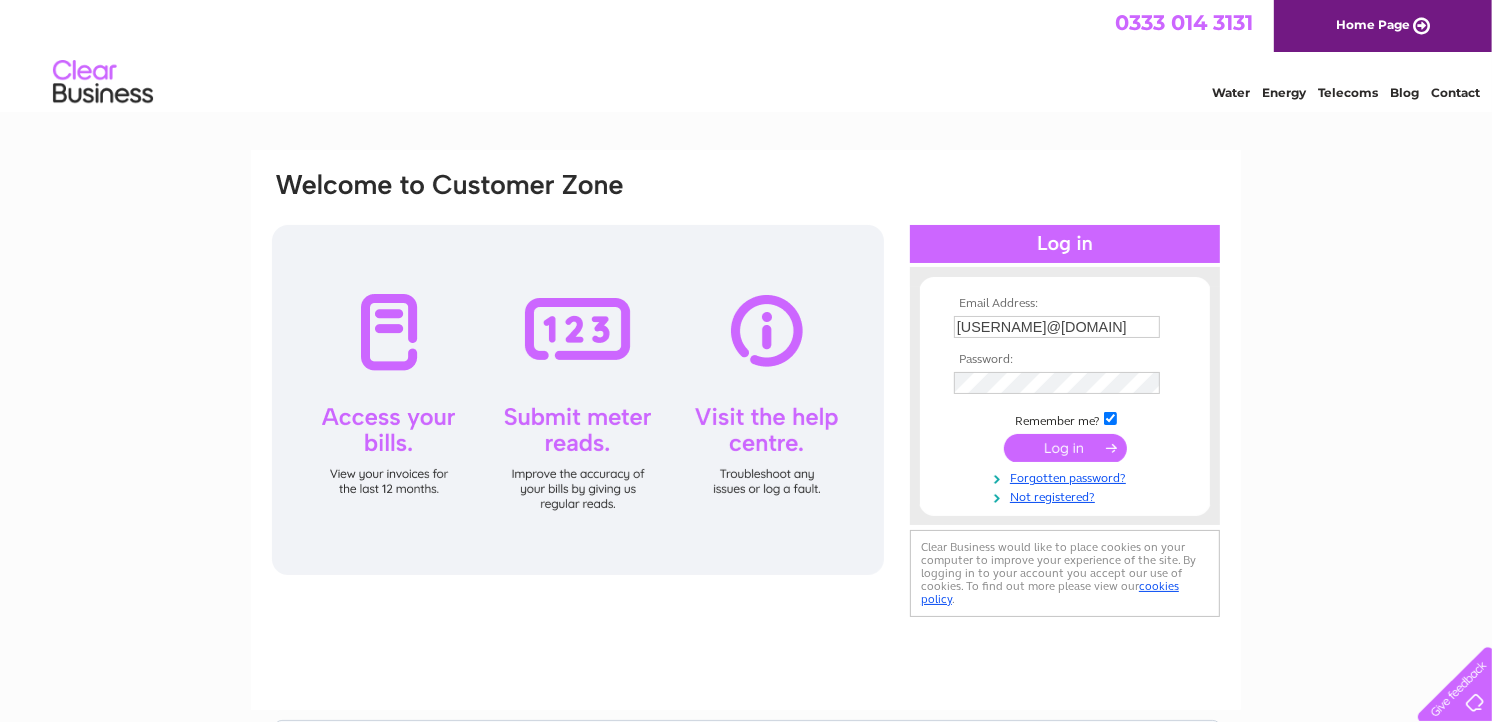 click at bounding box center (1065, 448) 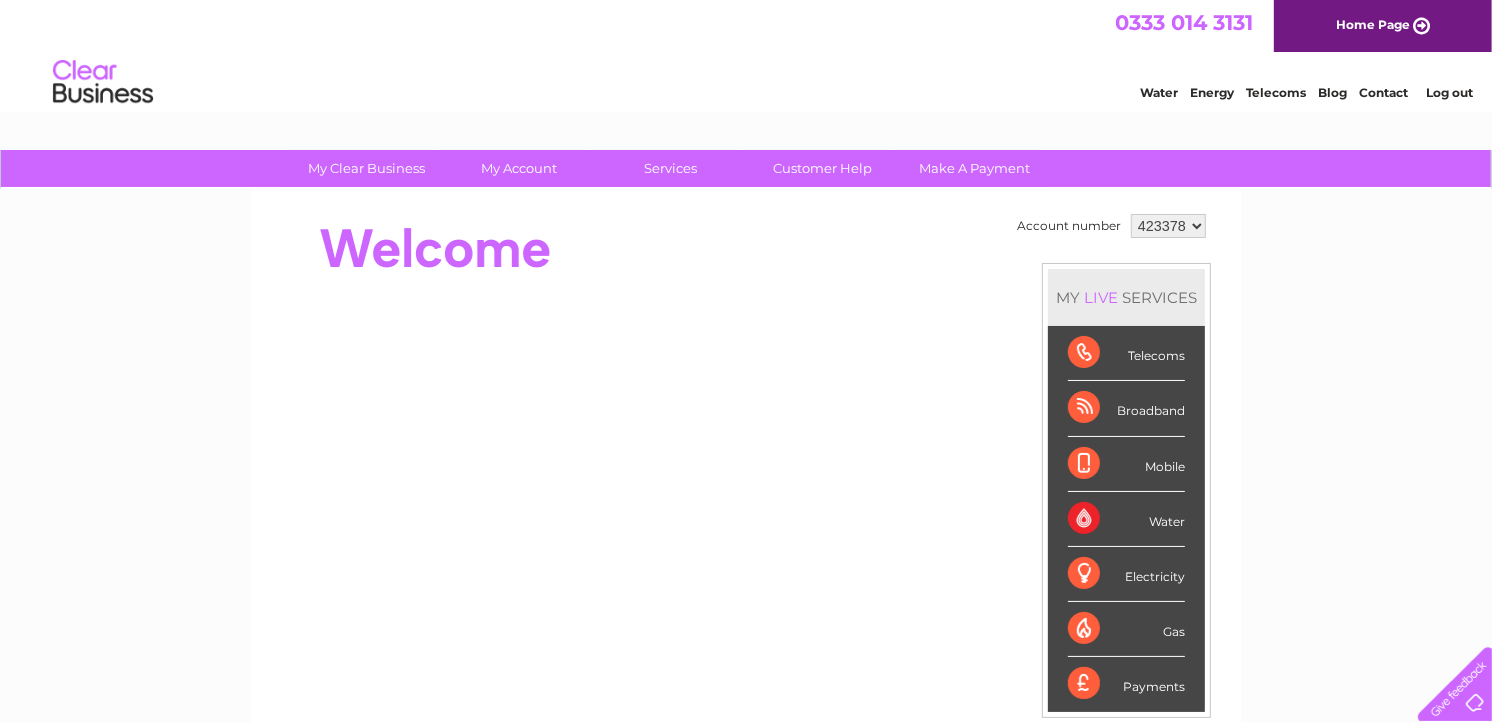 scroll, scrollTop: 0, scrollLeft: 0, axis: both 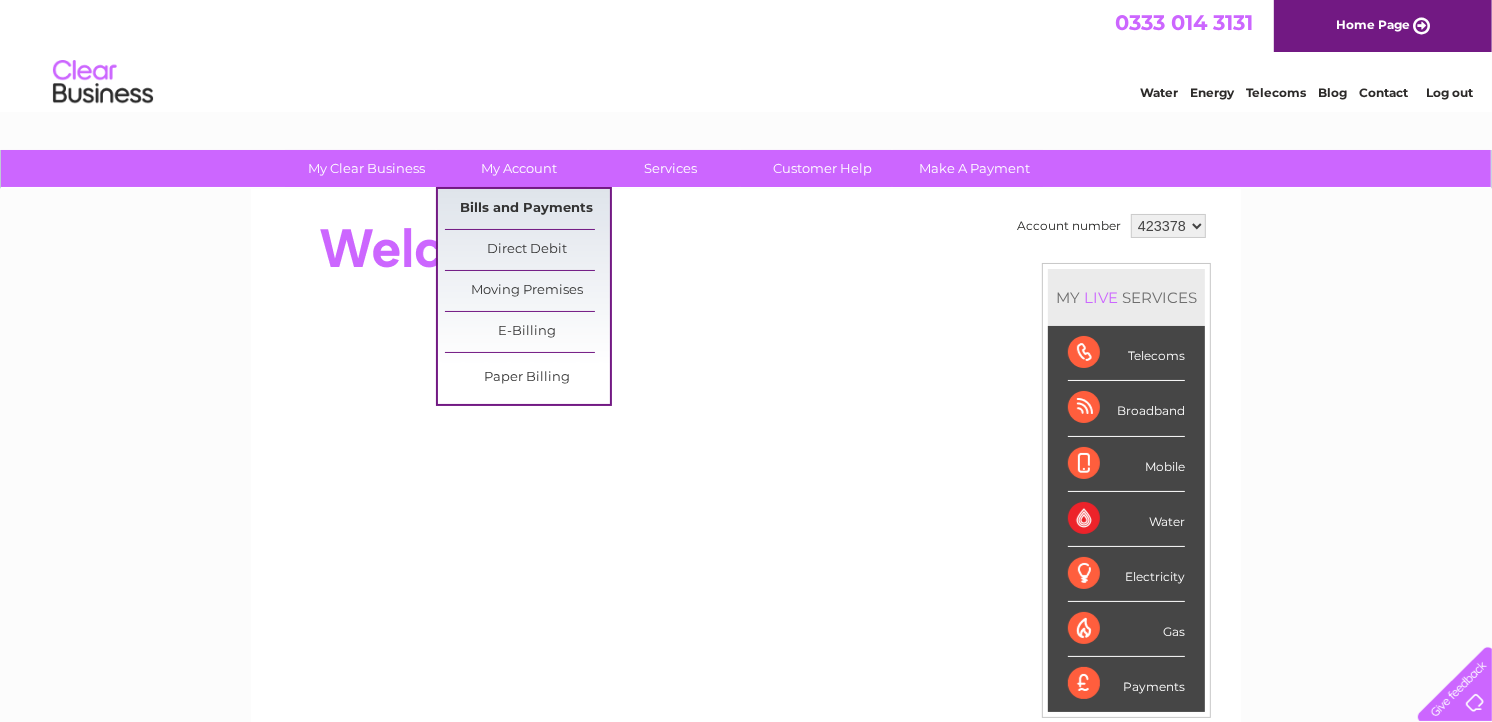 click on "Bills and Payments" at bounding box center [527, 209] 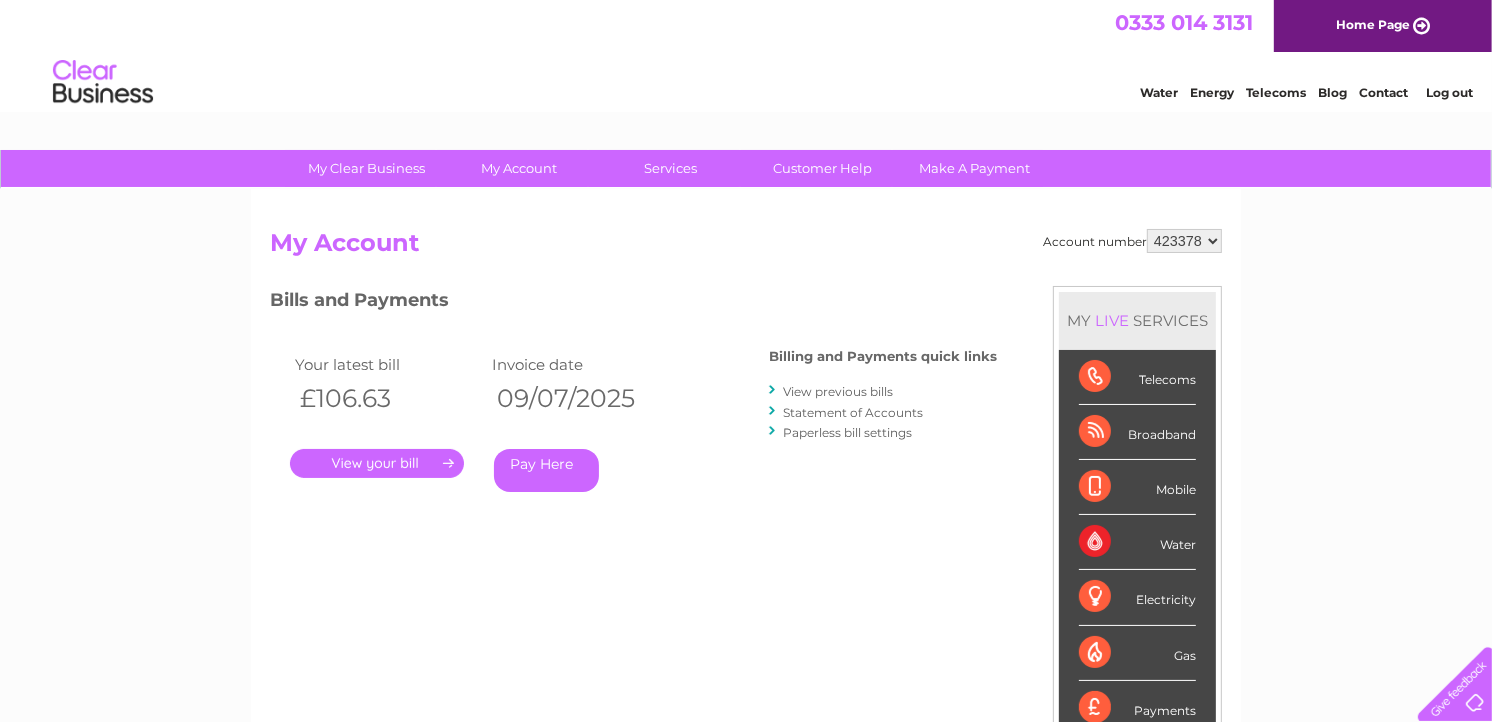 scroll, scrollTop: 0, scrollLeft: 0, axis: both 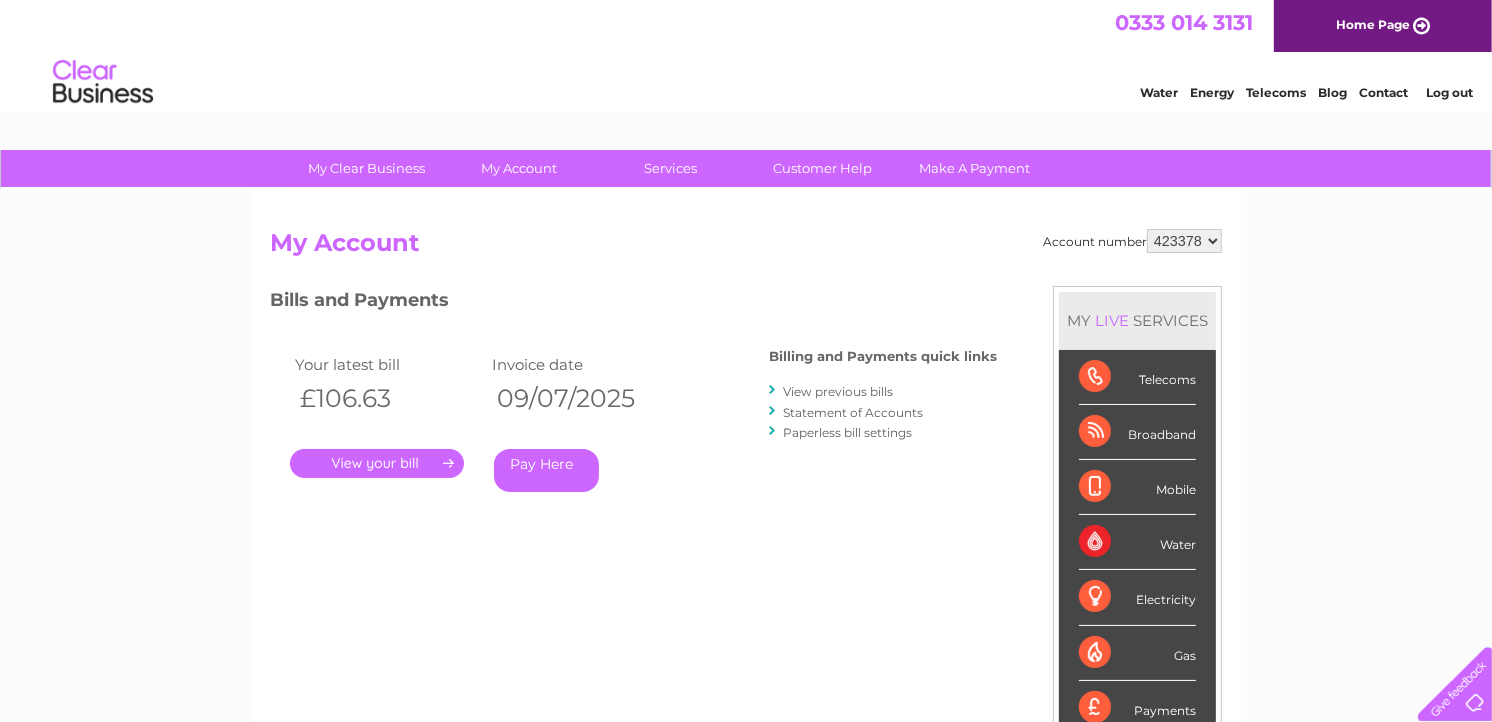 click on "Pay Here" at bounding box center (546, 470) 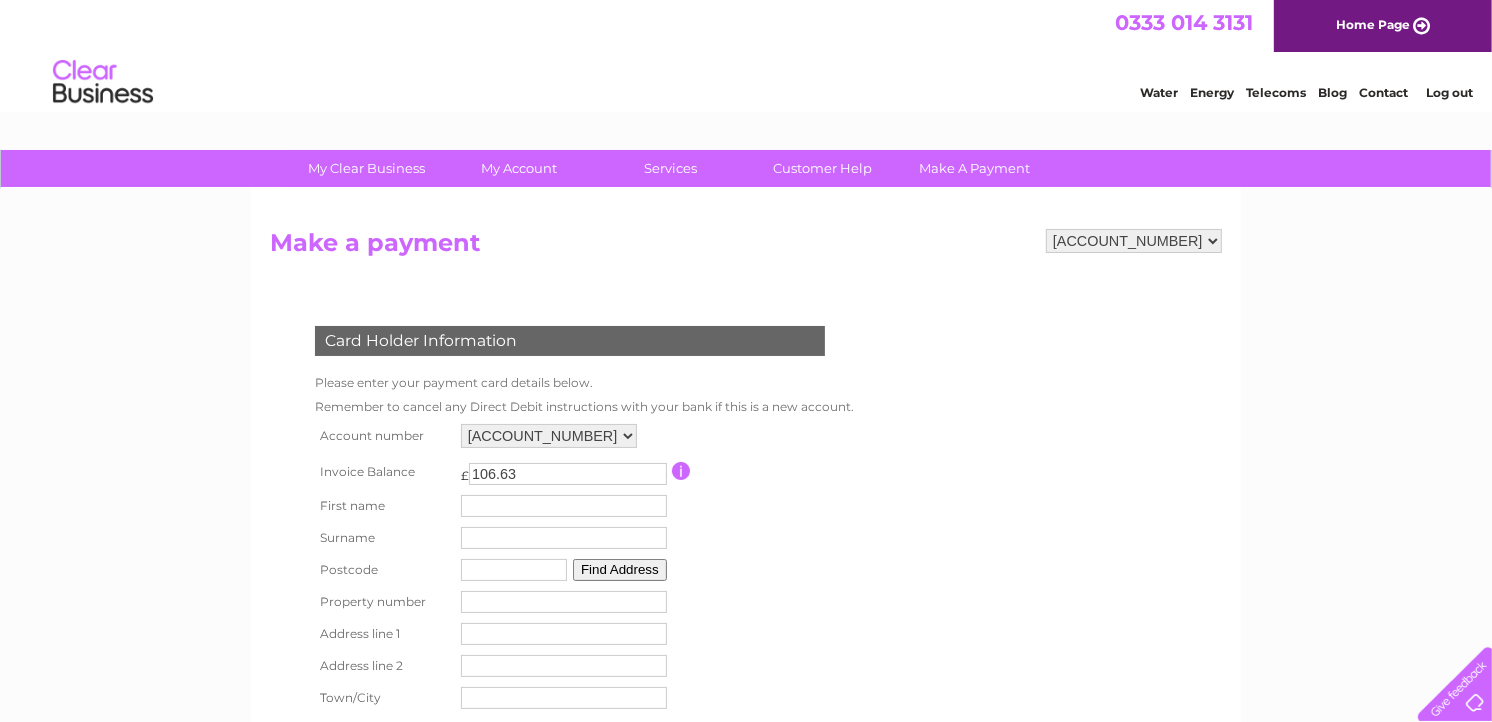 scroll, scrollTop: 0, scrollLeft: 0, axis: both 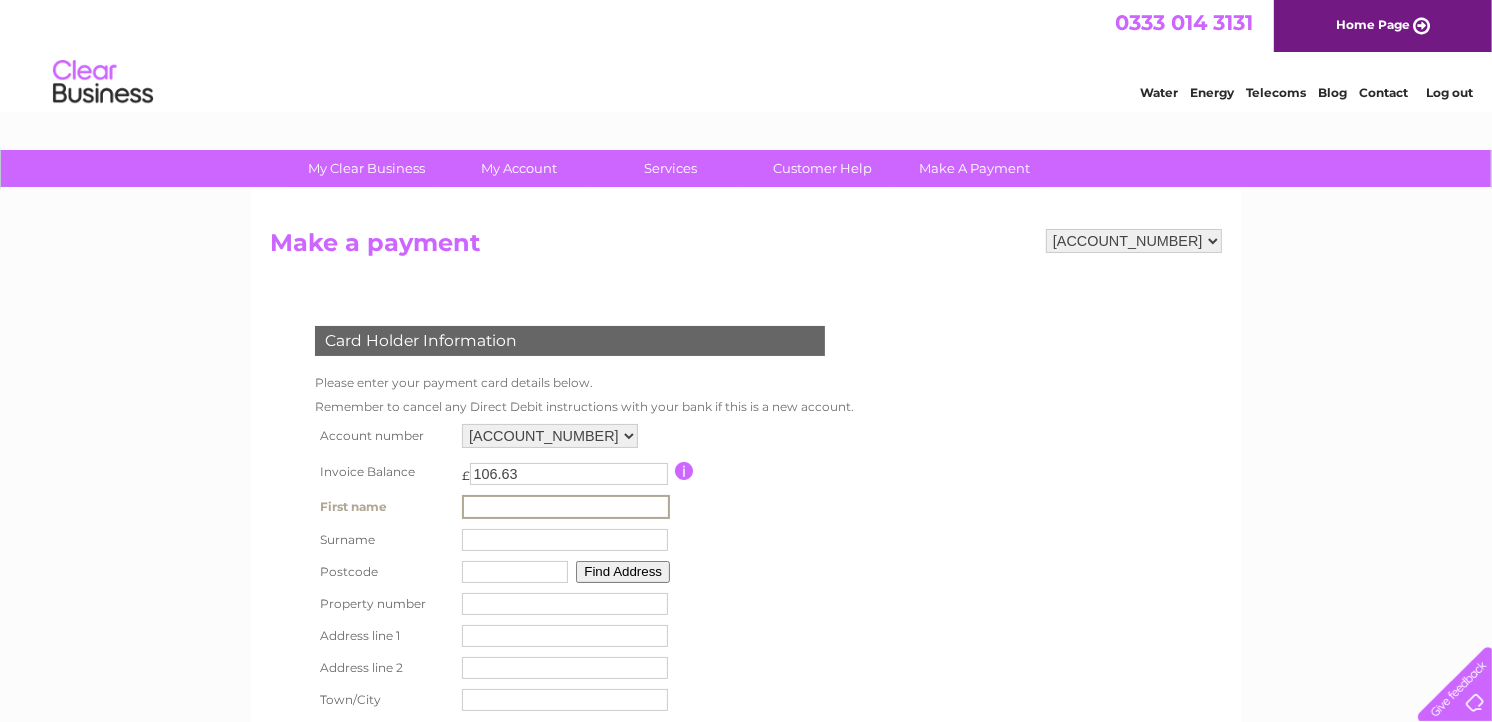 click at bounding box center (566, 507) 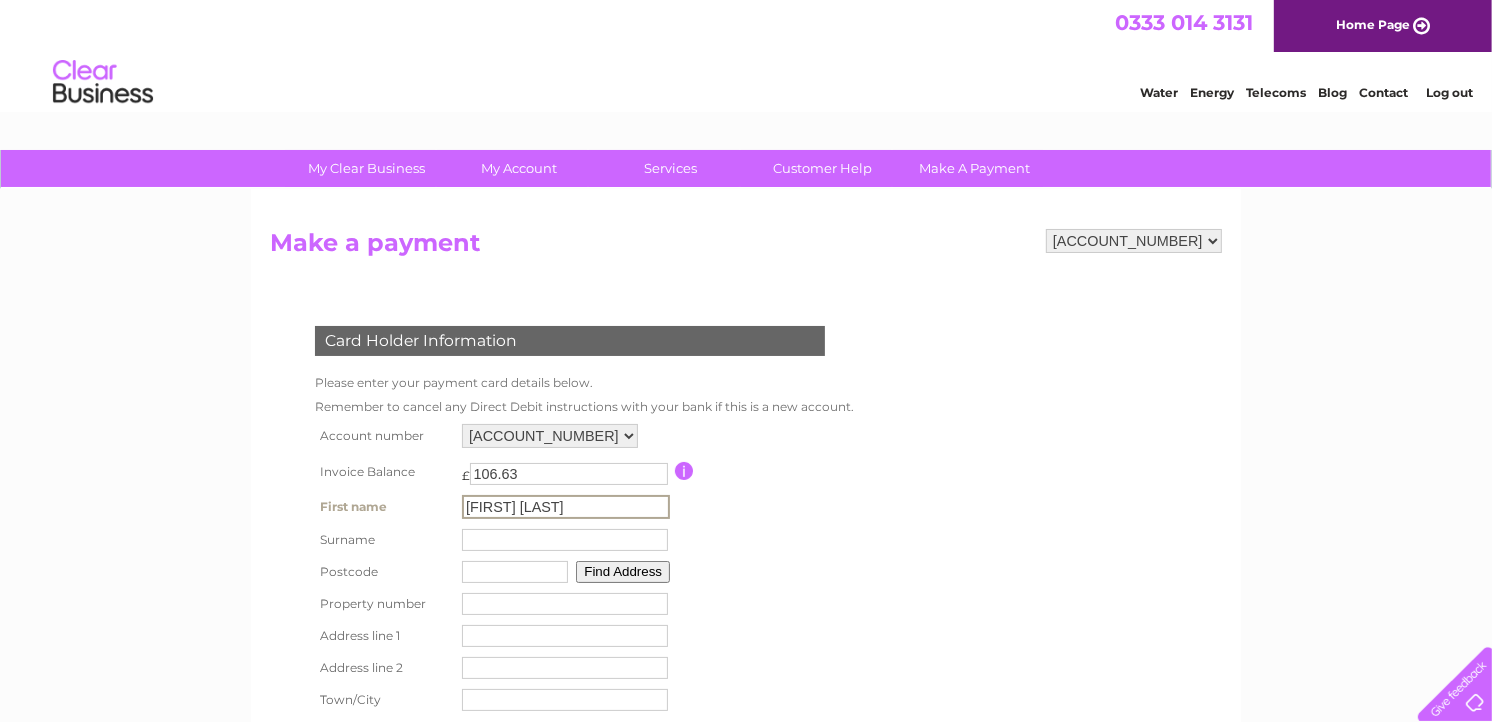 type on "[LAST]" 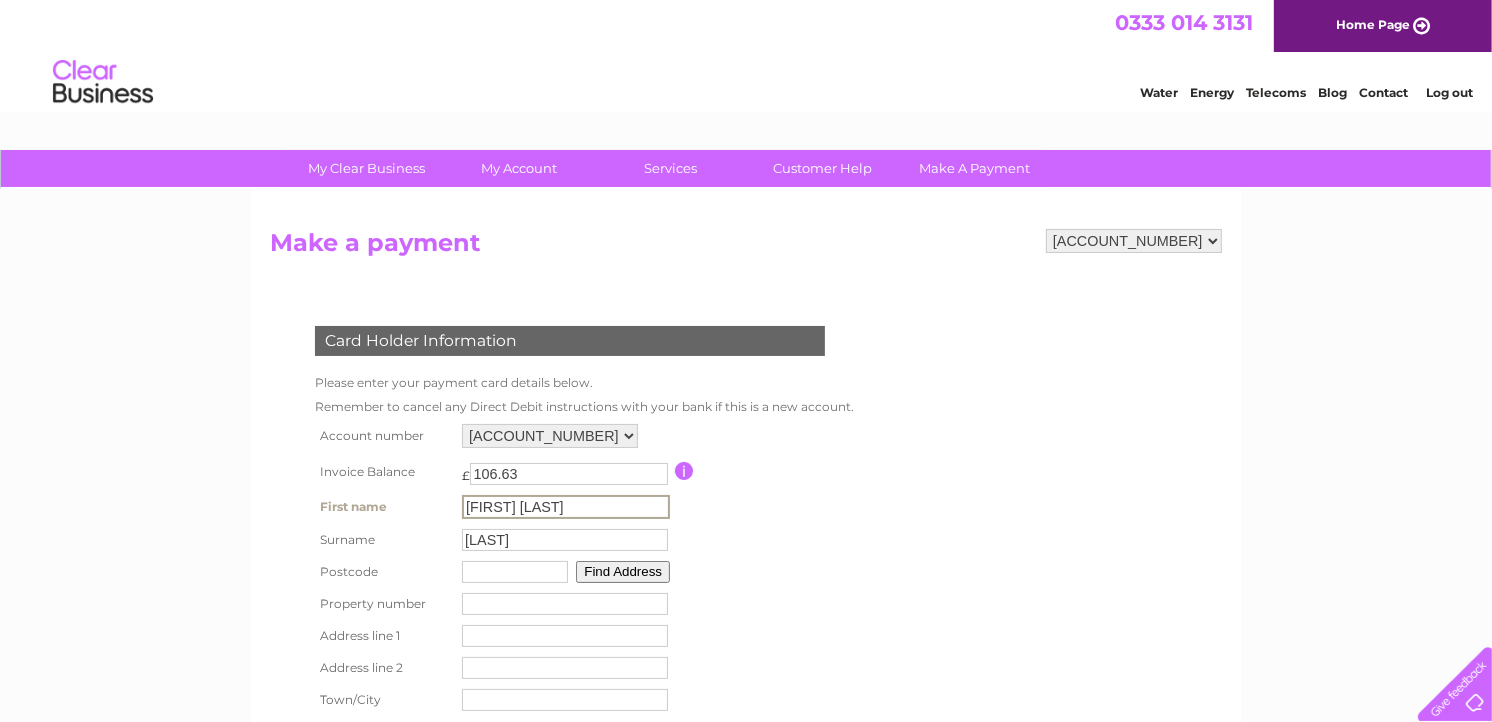 type on "[POSTAL_CODE]" 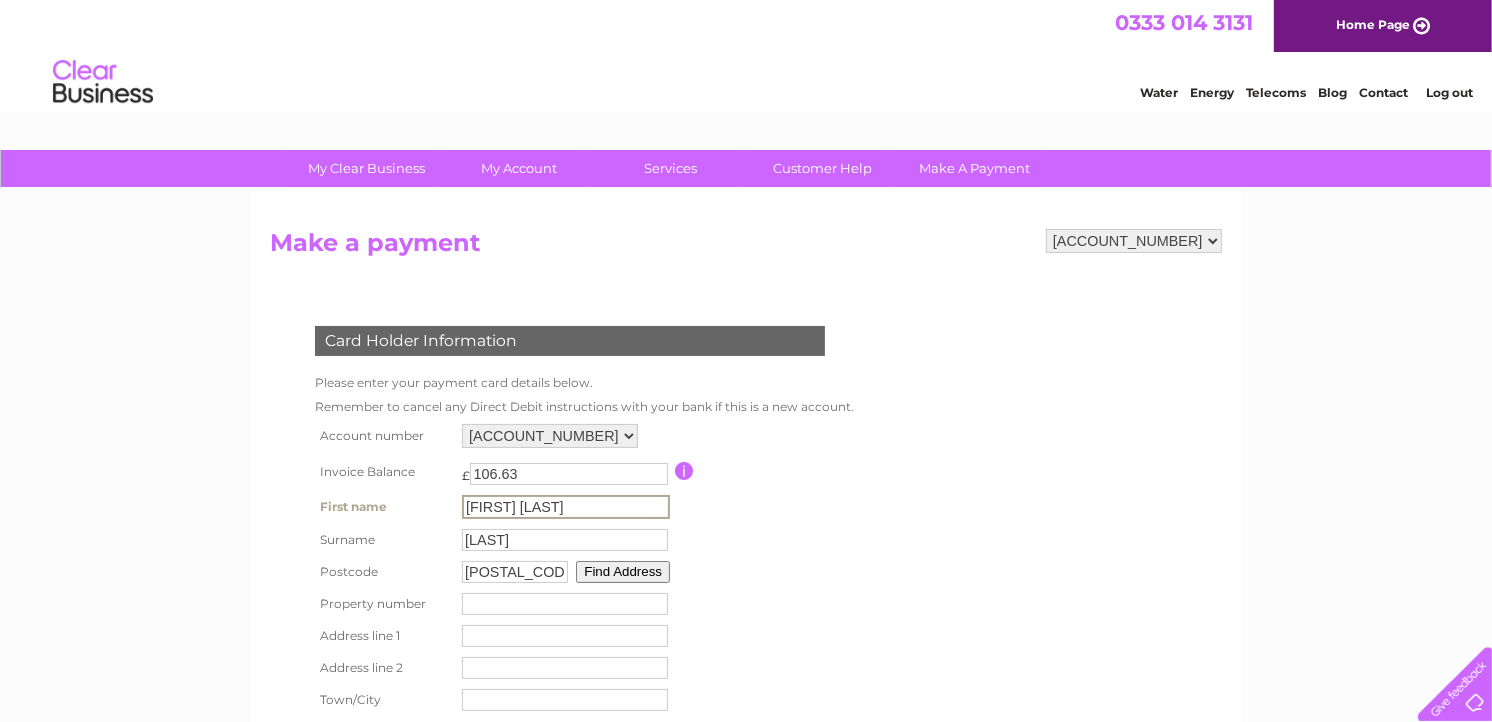 type on "[NUMBER] [STREET]" 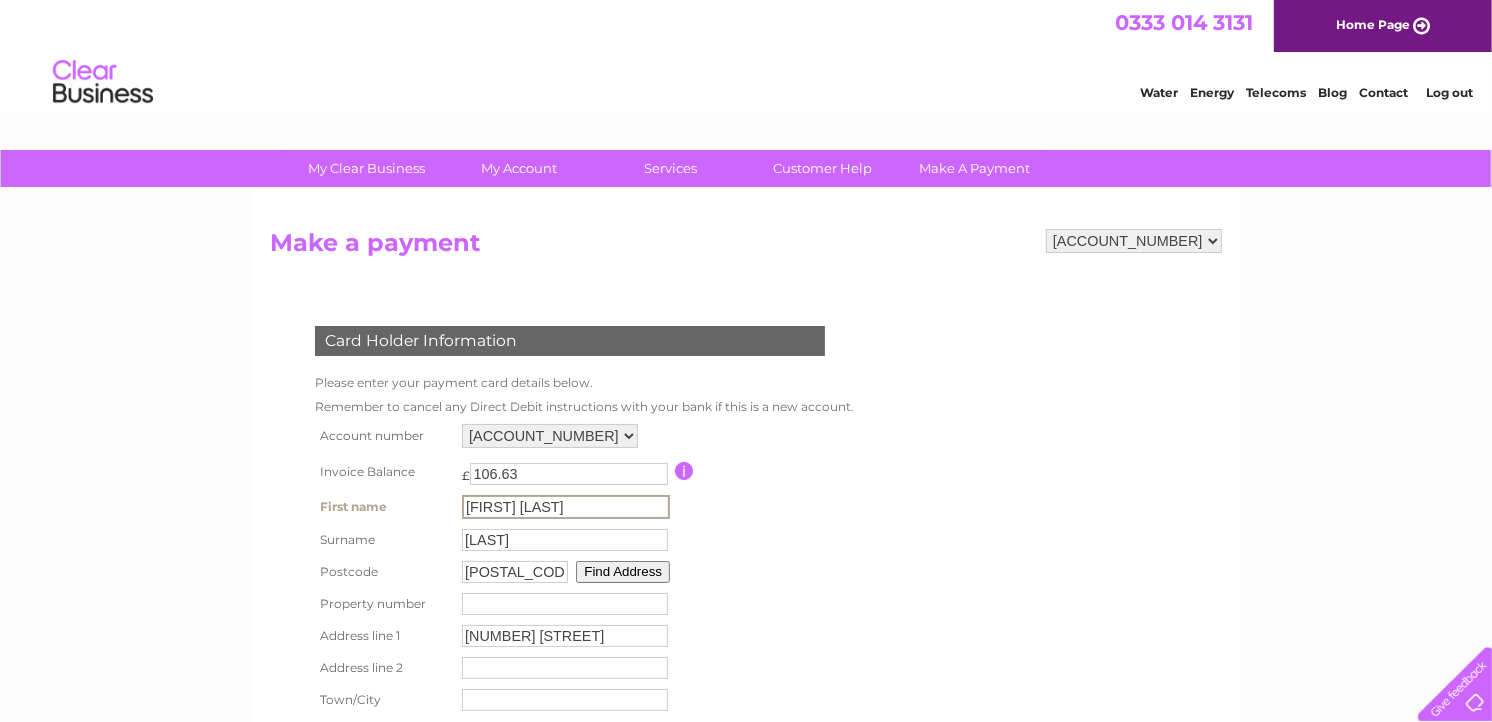 type on "[CITY]" 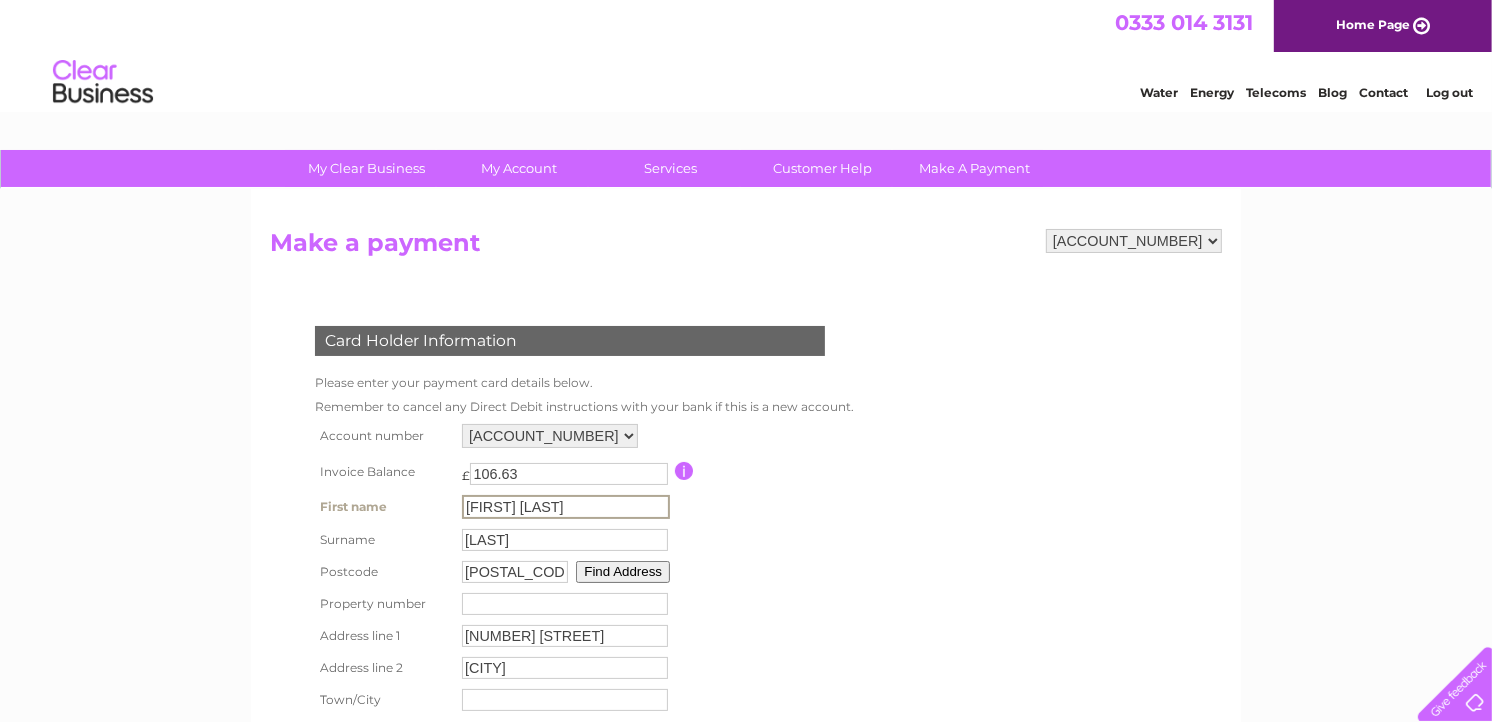 type on "fintona" 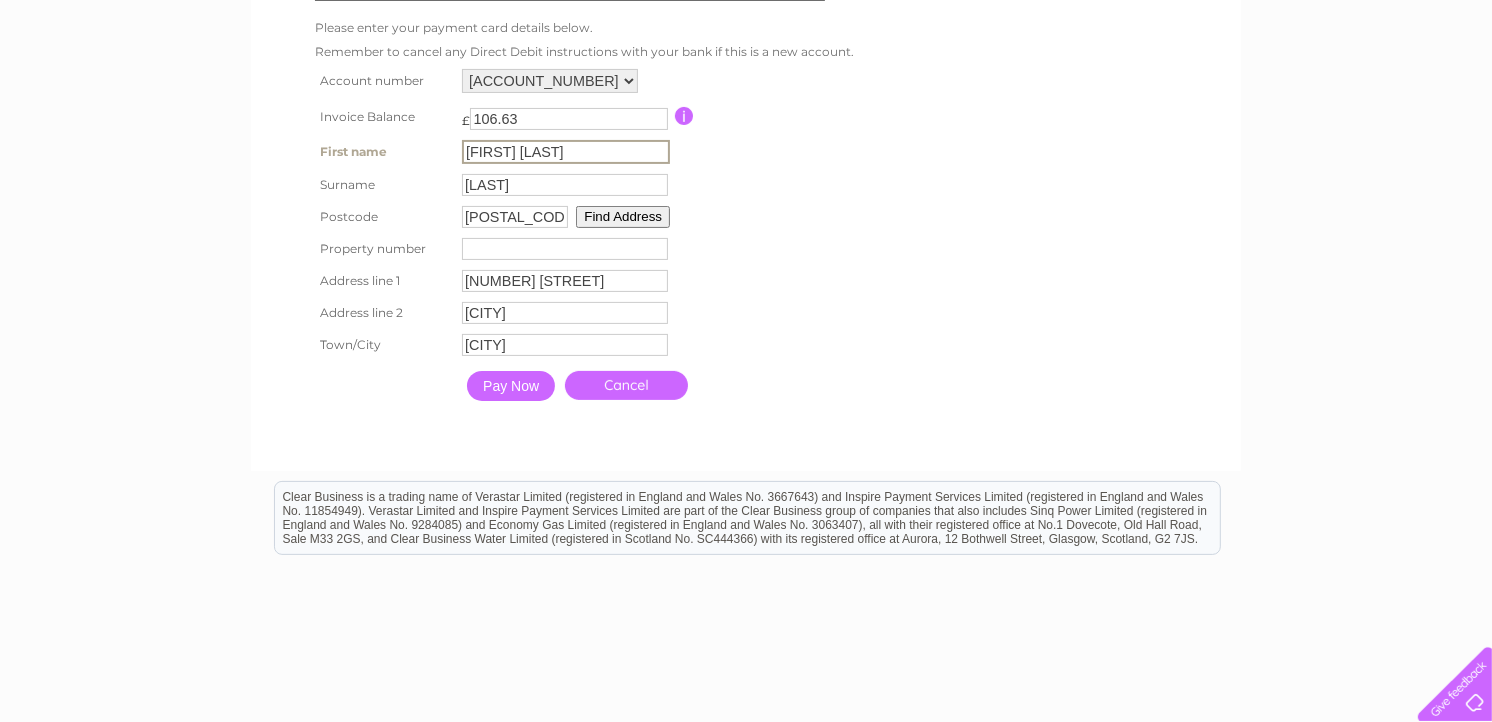 scroll, scrollTop: 370, scrollLeft: 0, axis: vertical 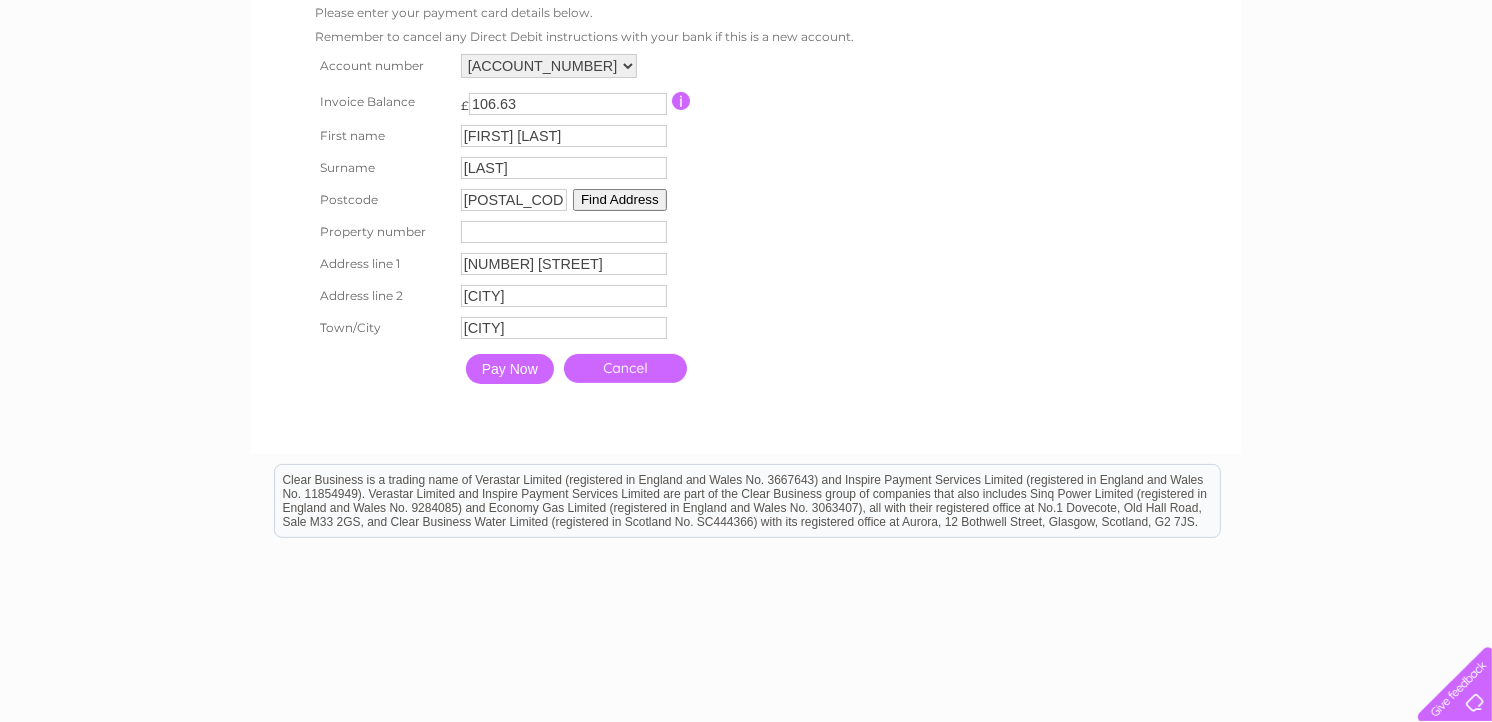 click on "Pay Now" at bounding box center (510, 369) 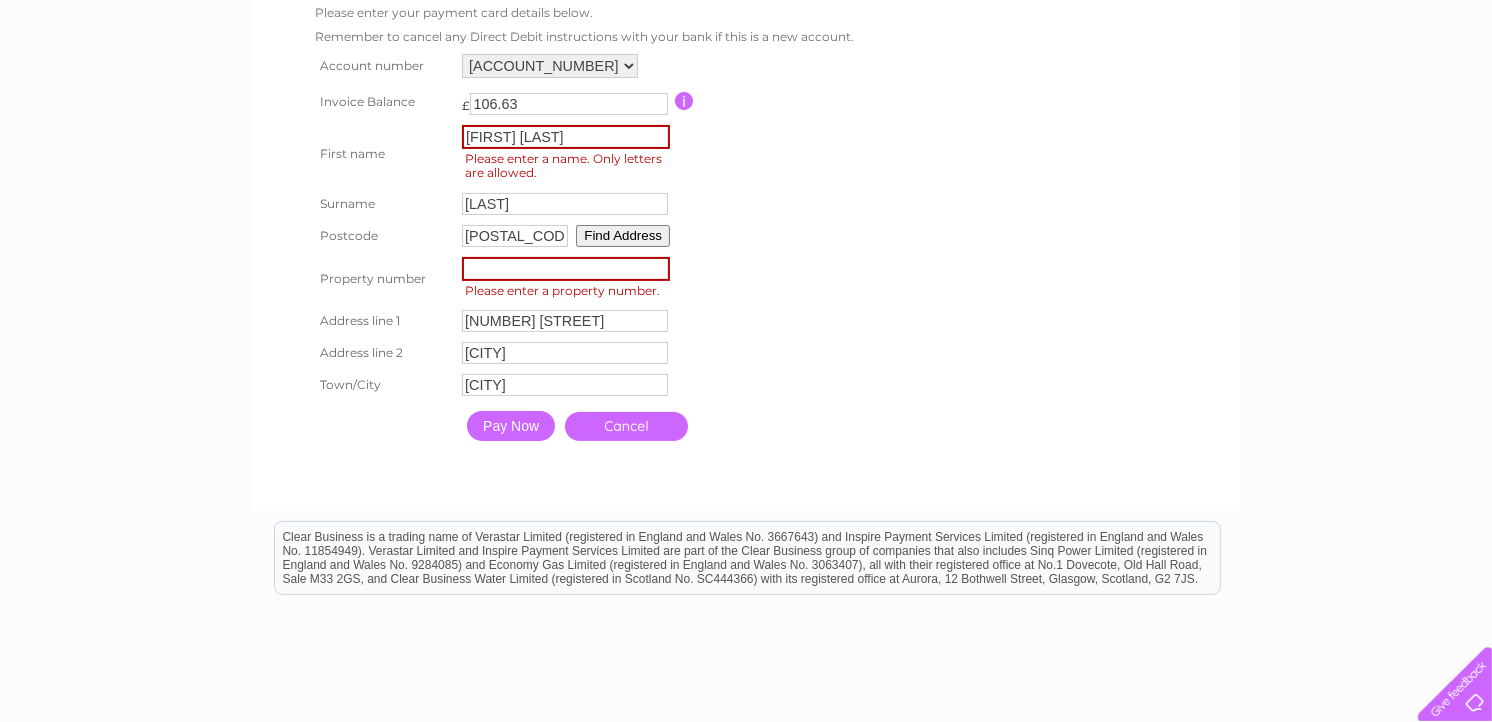 click at bounding box center (566, 269) 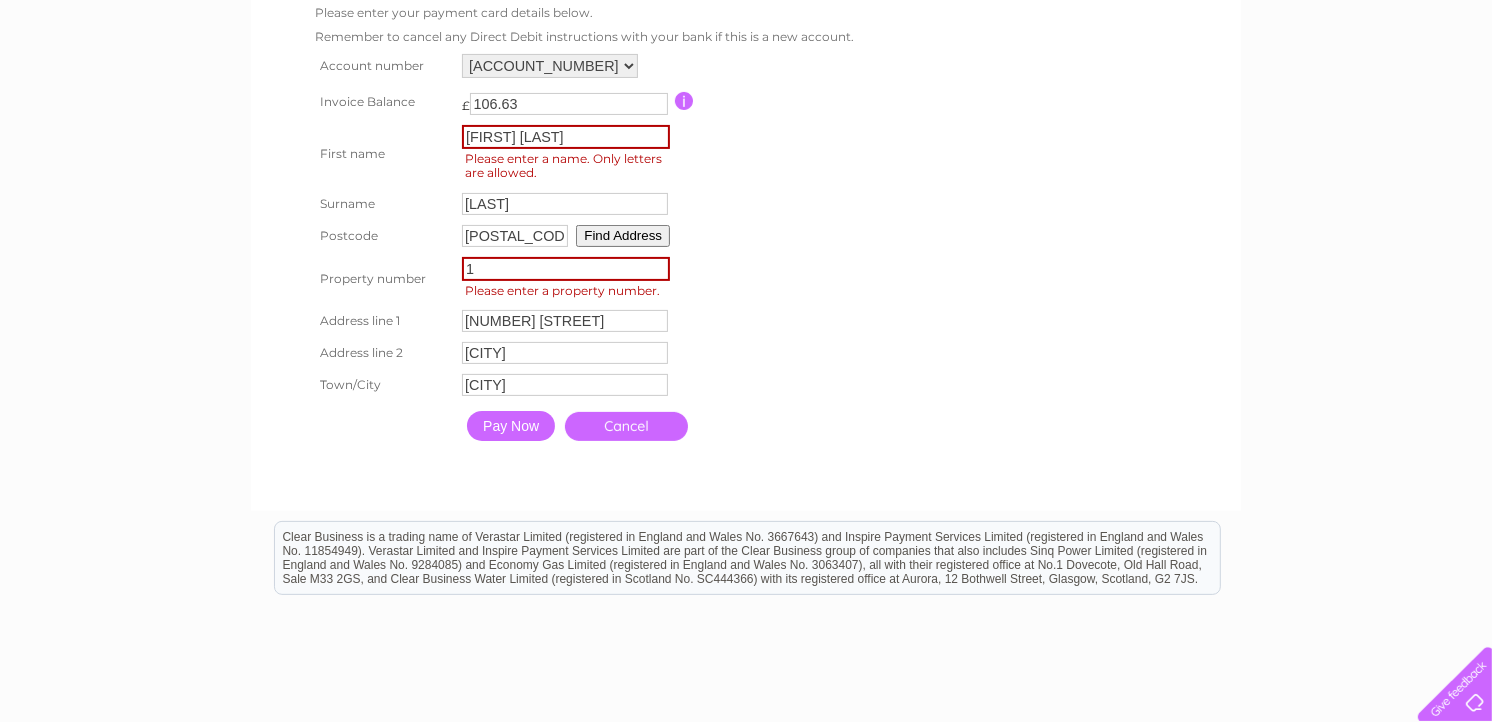 click on "1" at bounding box center (566, 269) 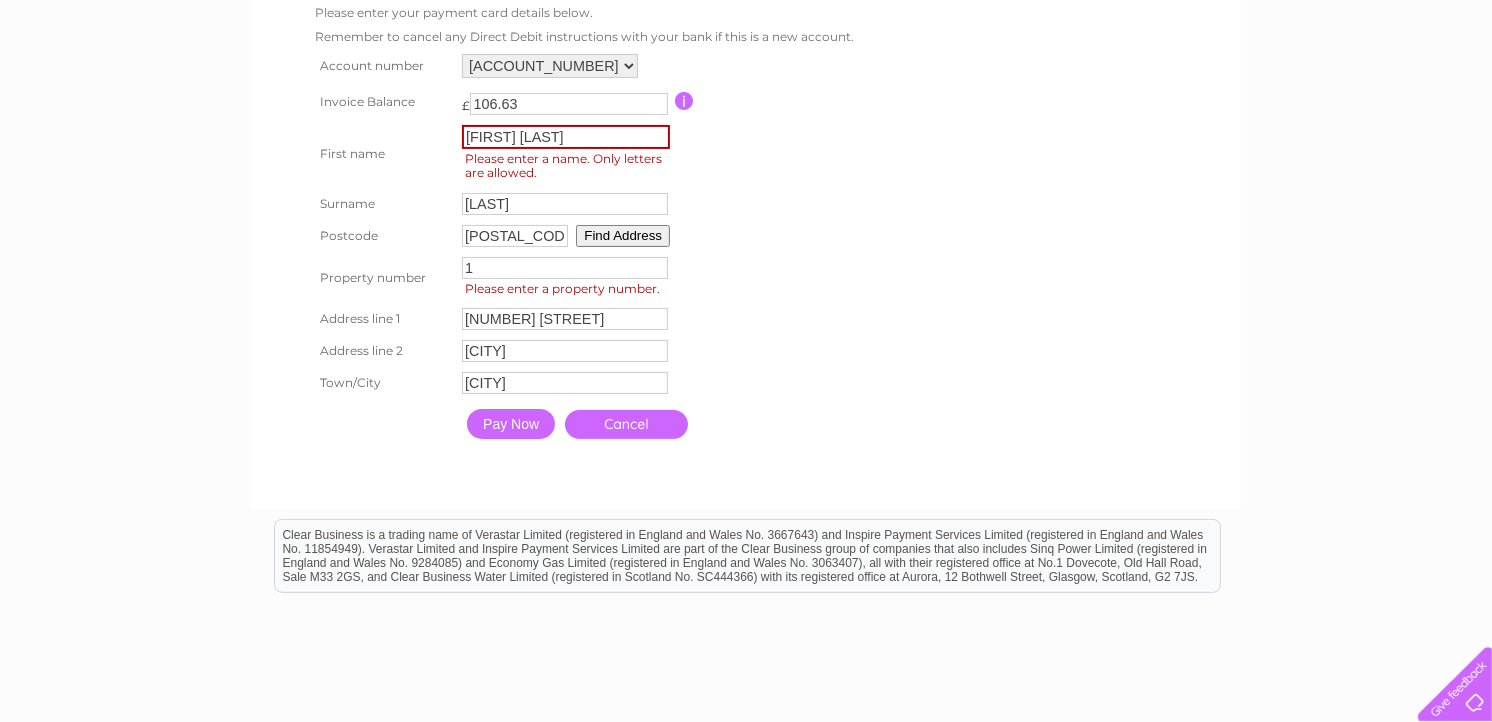 click on "Pay Now" at bounding box center [511, 424] 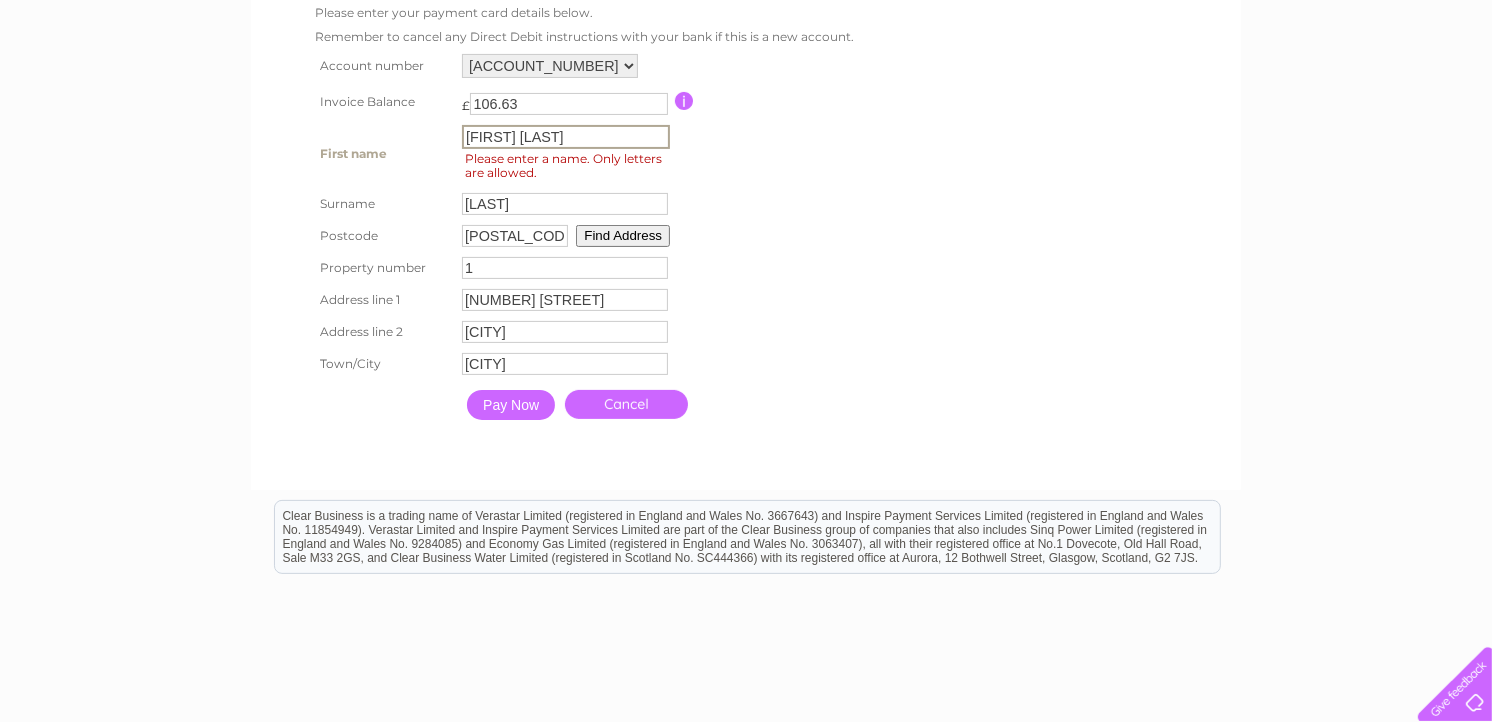 click on "EILEEN CATHERINE" at bounding box center (566, 137) 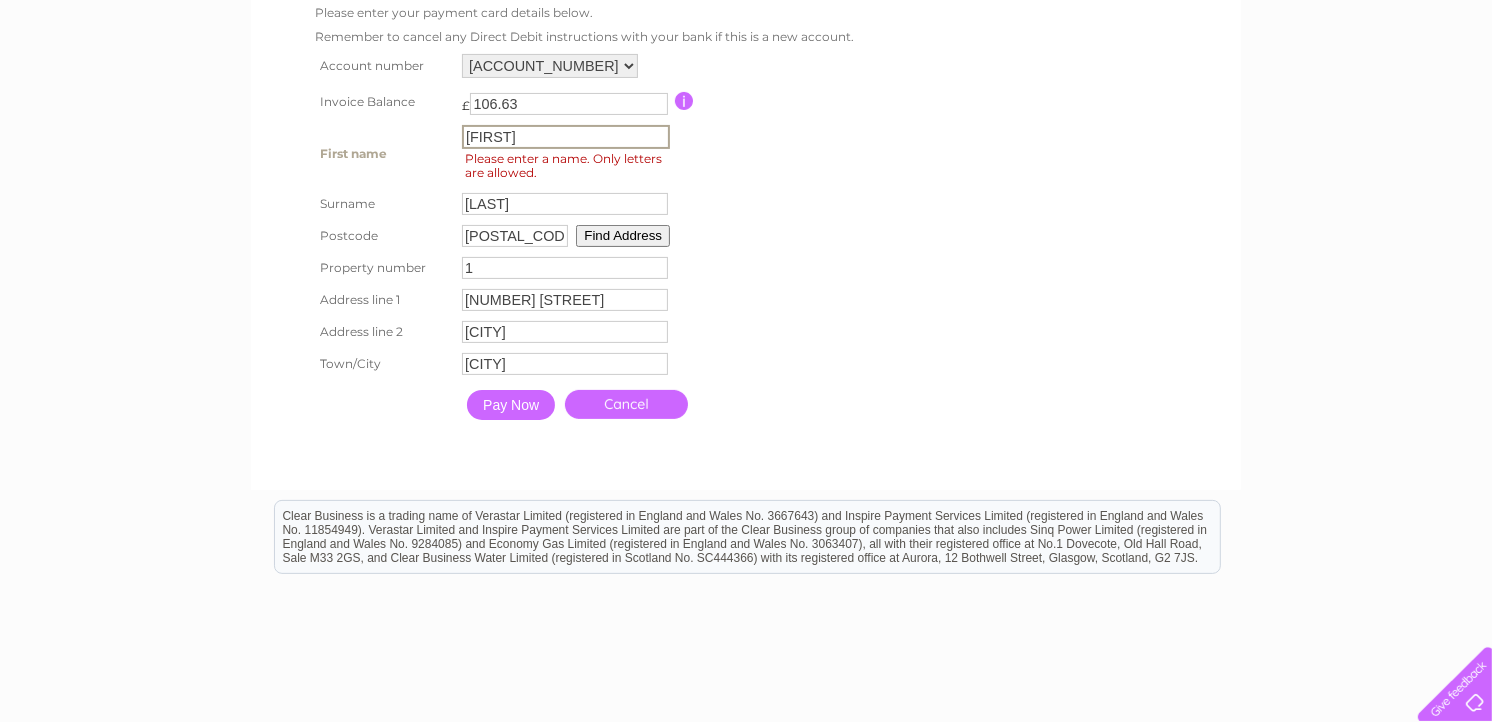 click on "Card Holder Information
Please enter your payment card details below.
Remember to cancel any Direct Debit instructions with your bank if this is a new account.
Account number
423378
Invoice Balance" at bounding box center (574, 182) 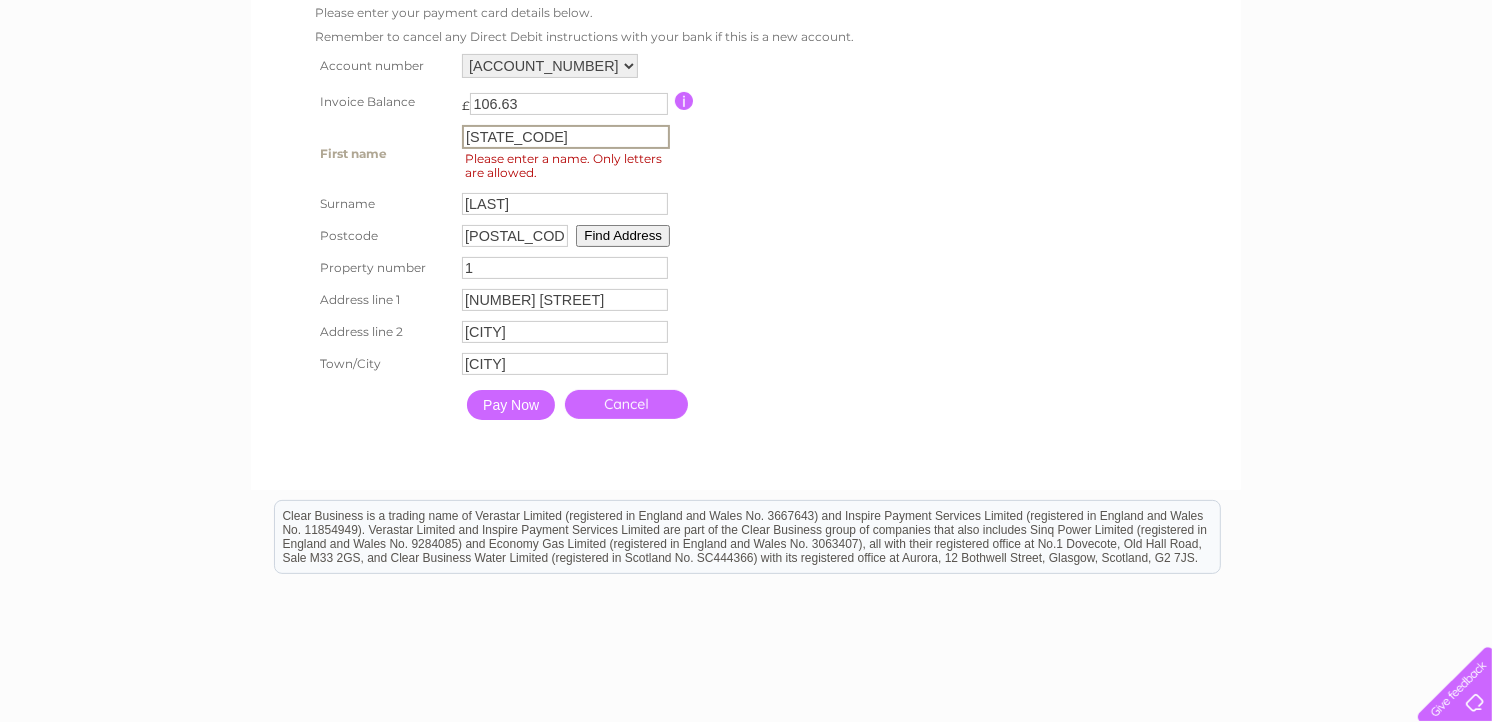 type on "E" 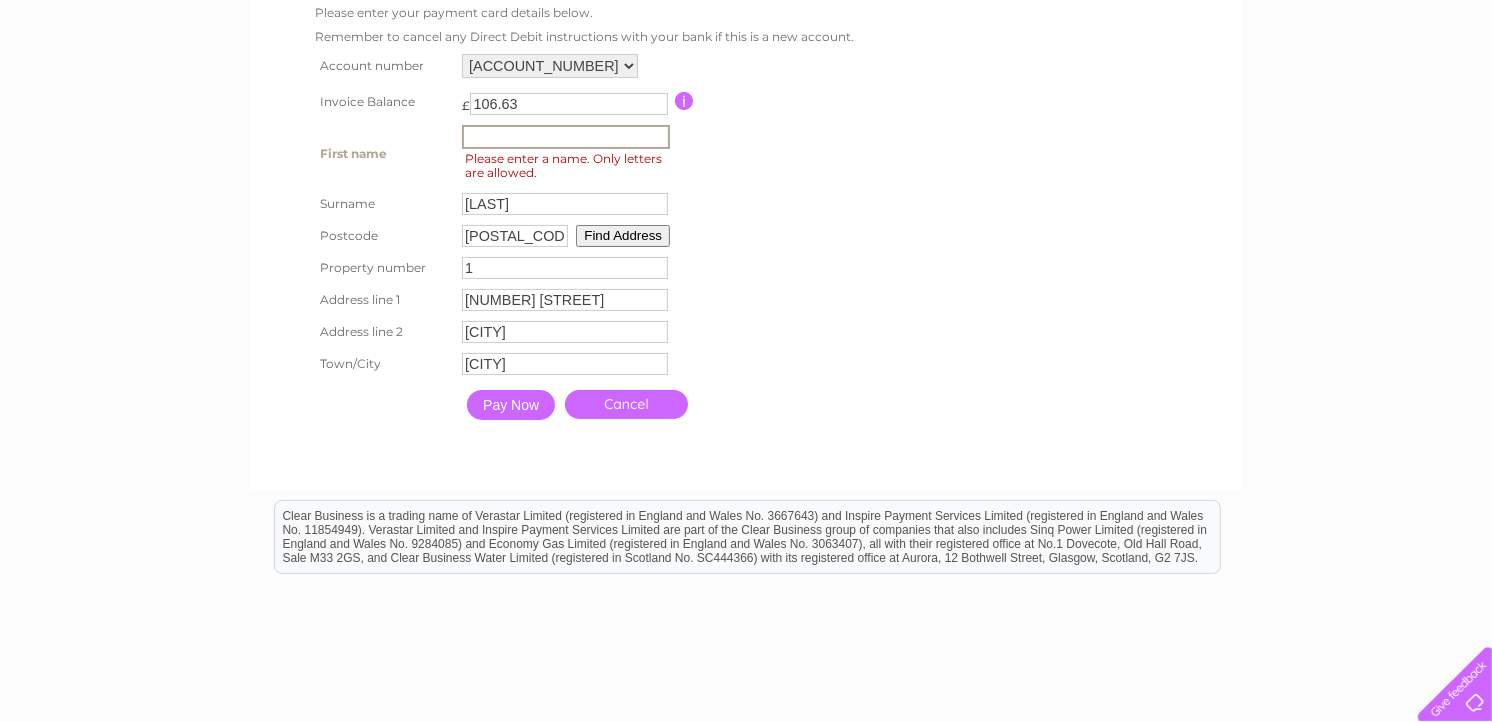 click on "Account number
423378
Invoice Balance
£
106.63
First name Surname MCGIRR" at bounding box center (582, 239) 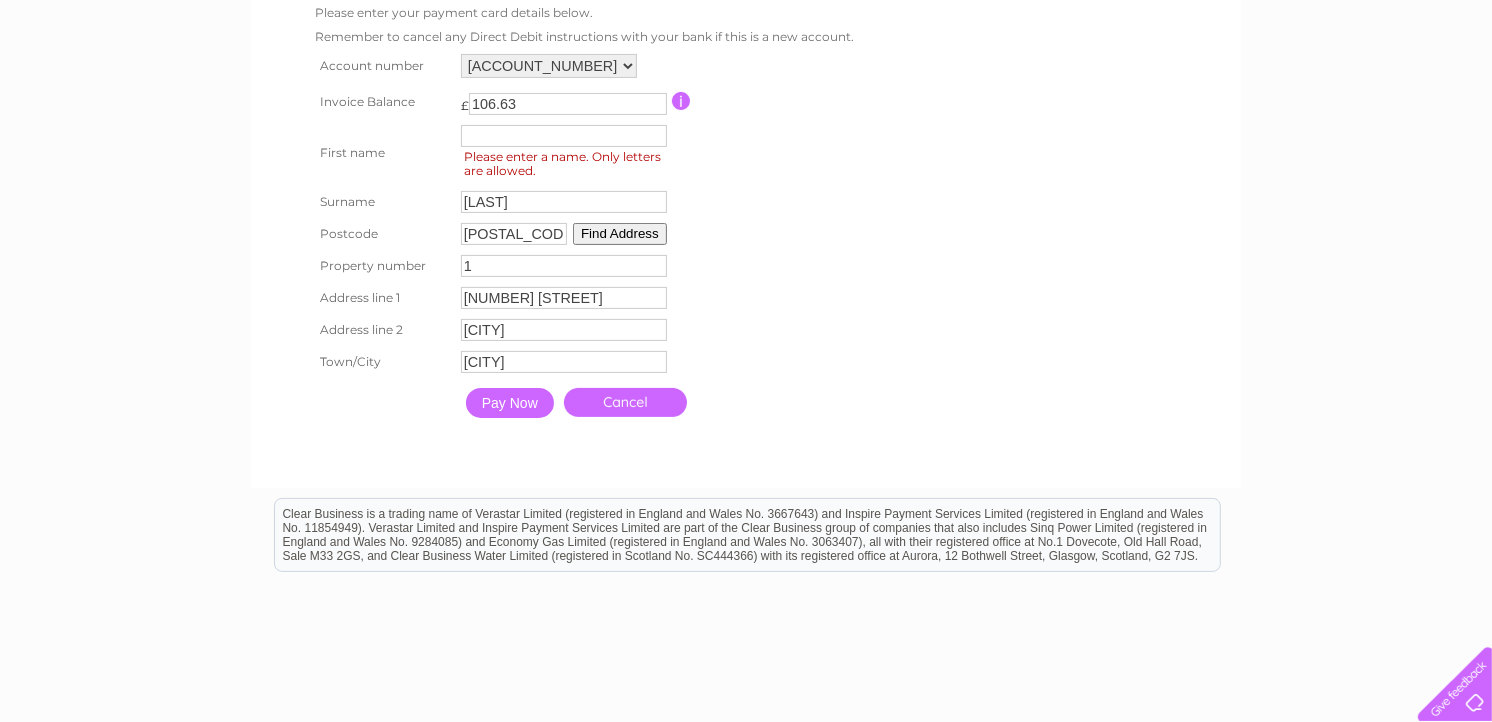click on "Pay Now" at bounding box center [510, 403] 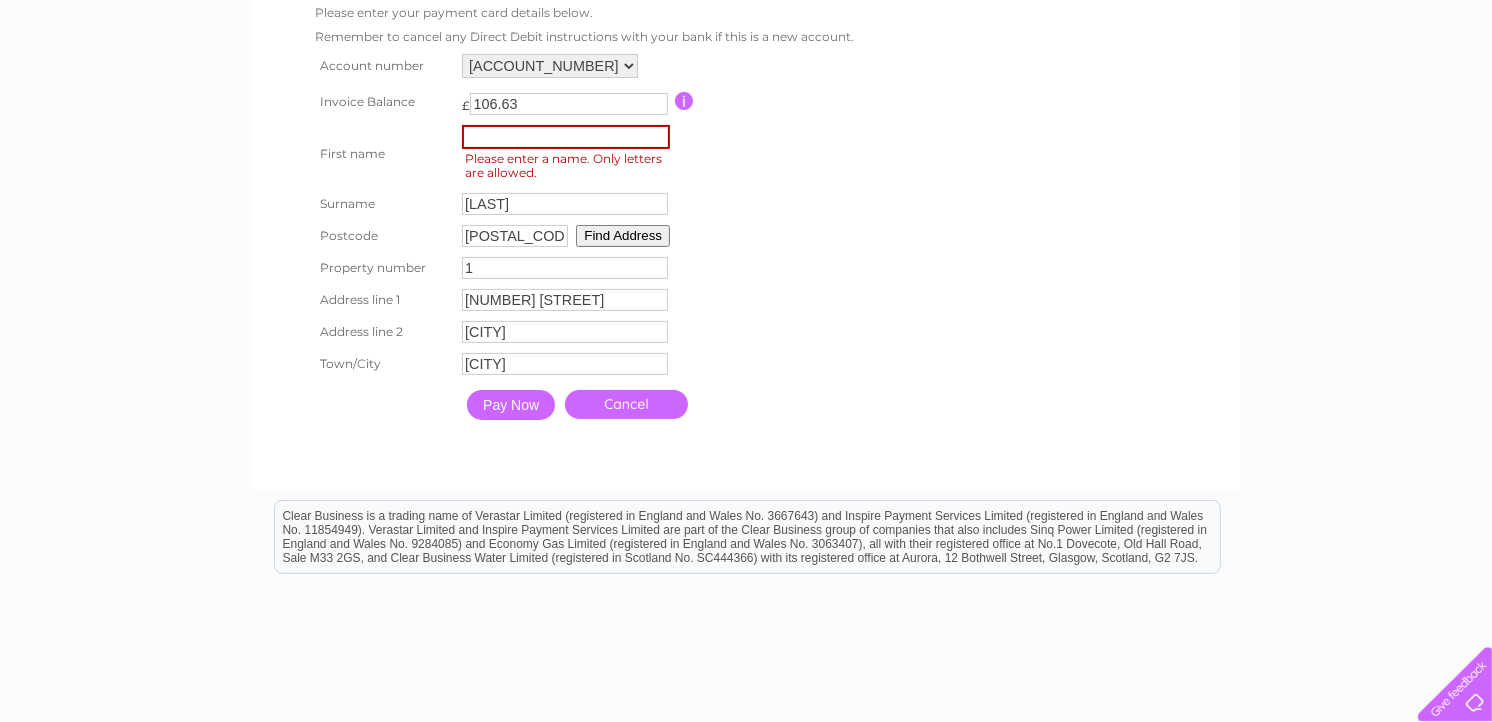 click at bounding box center [566, 137] 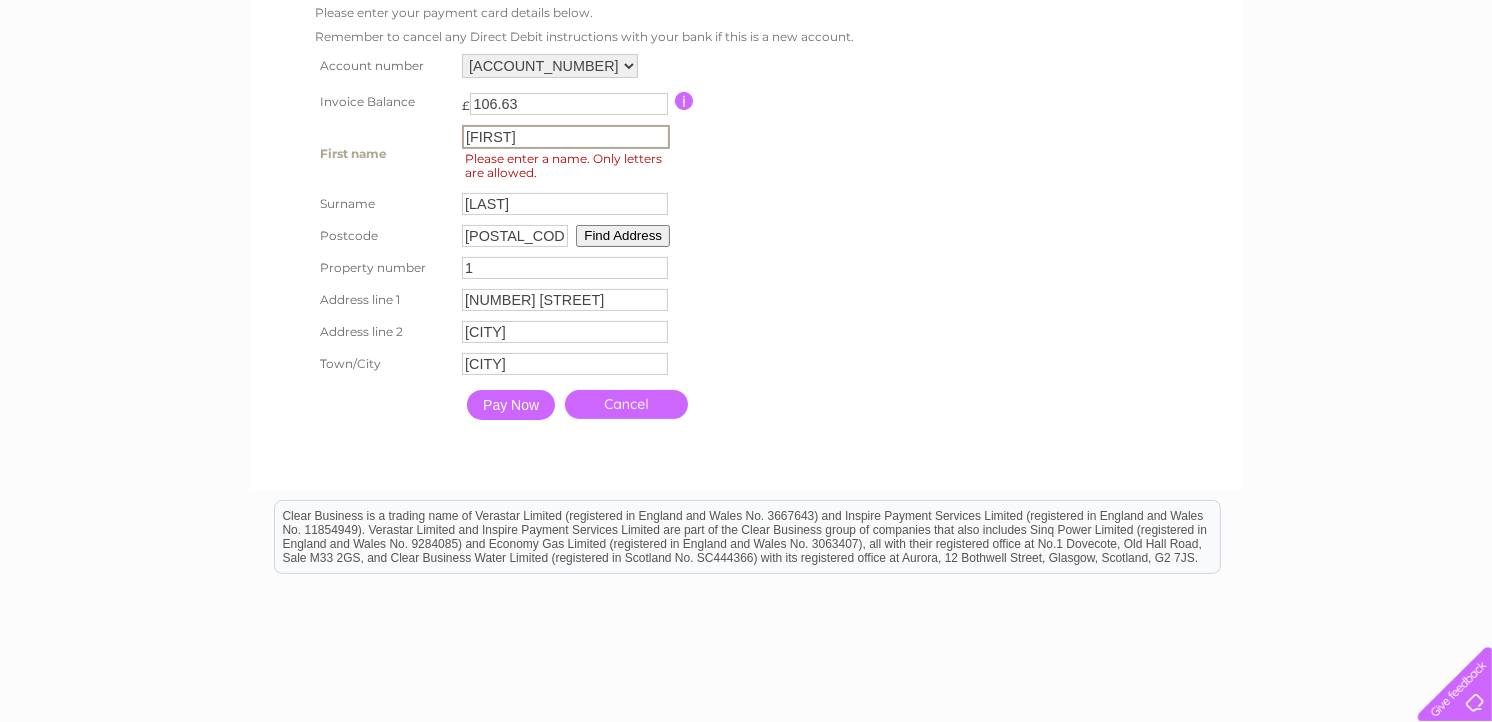 type on "Eileen" 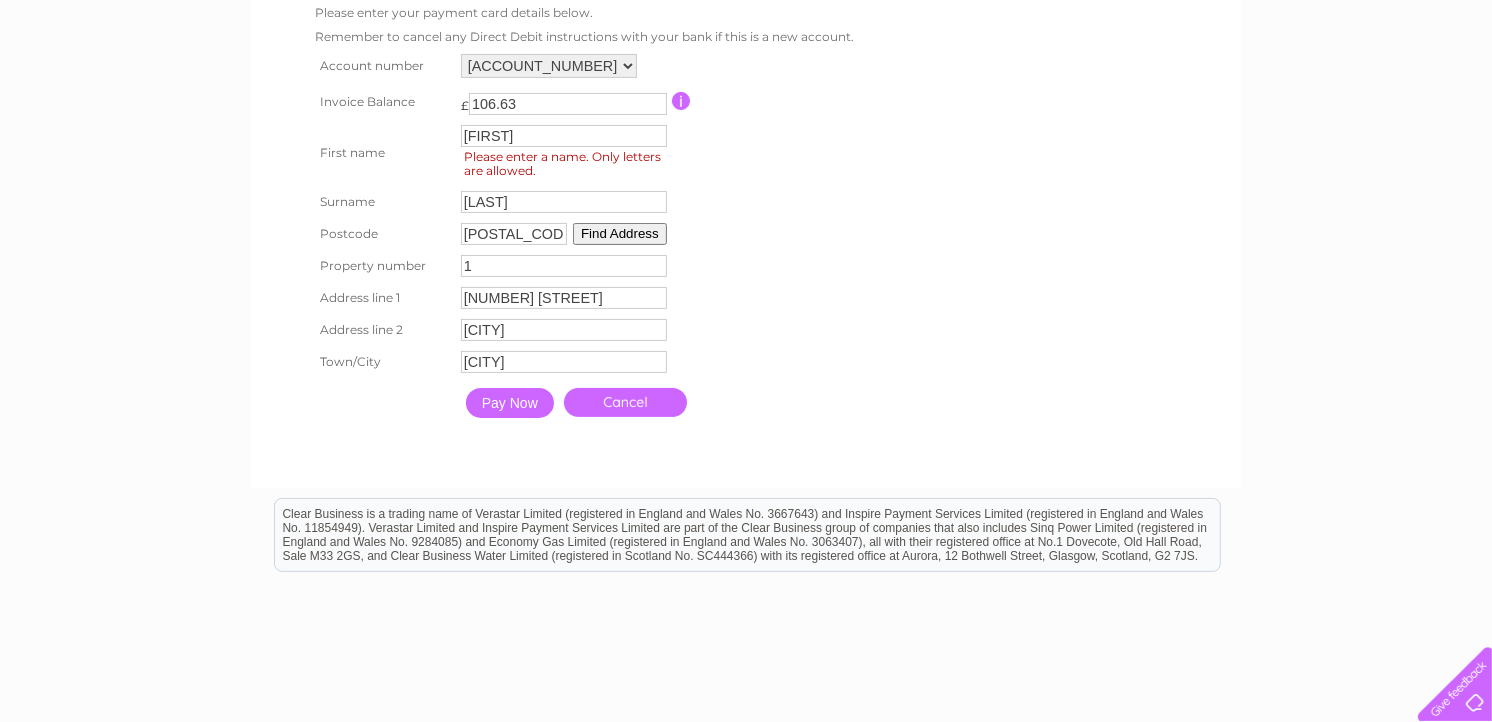 click on "Pay Now" at bounding box center [510, 403] 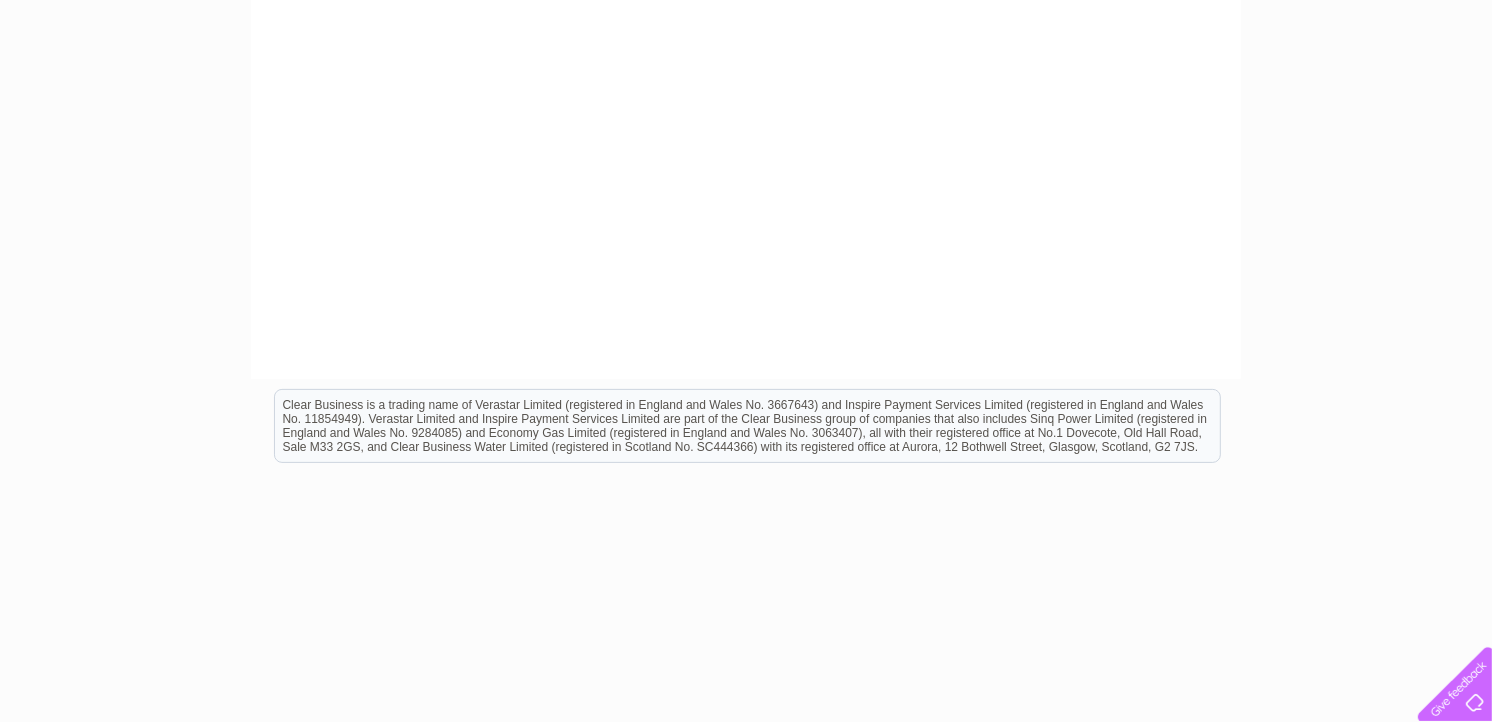 scroll, scrollTop: 0, scrollLeft: 0, axis: both 